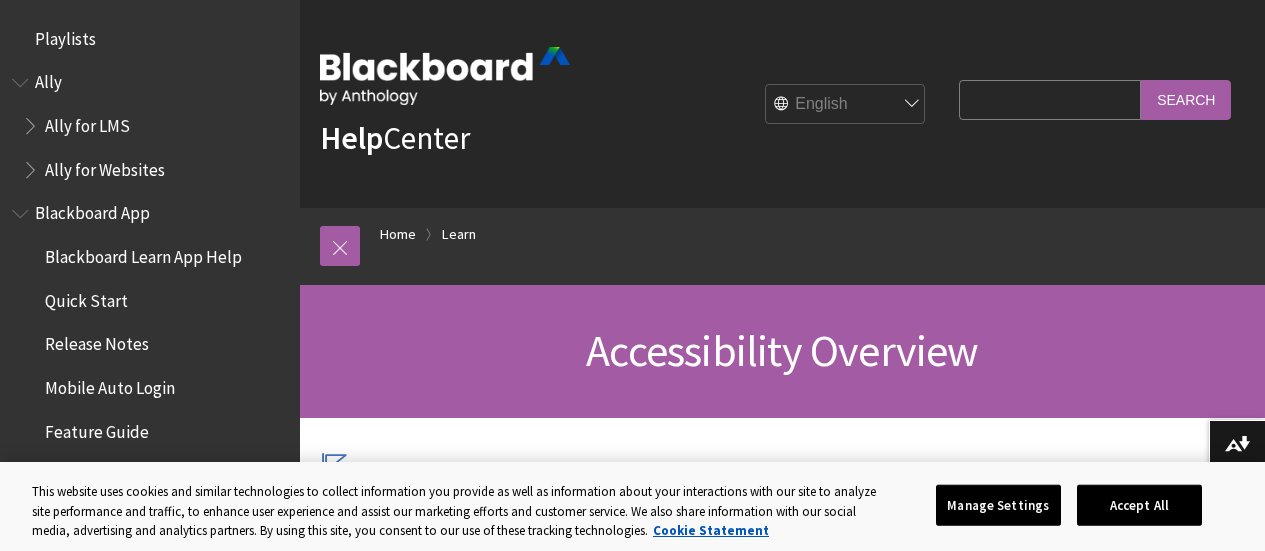 scroll, scrollTop: 0, scrollLeft: 0, axis: both 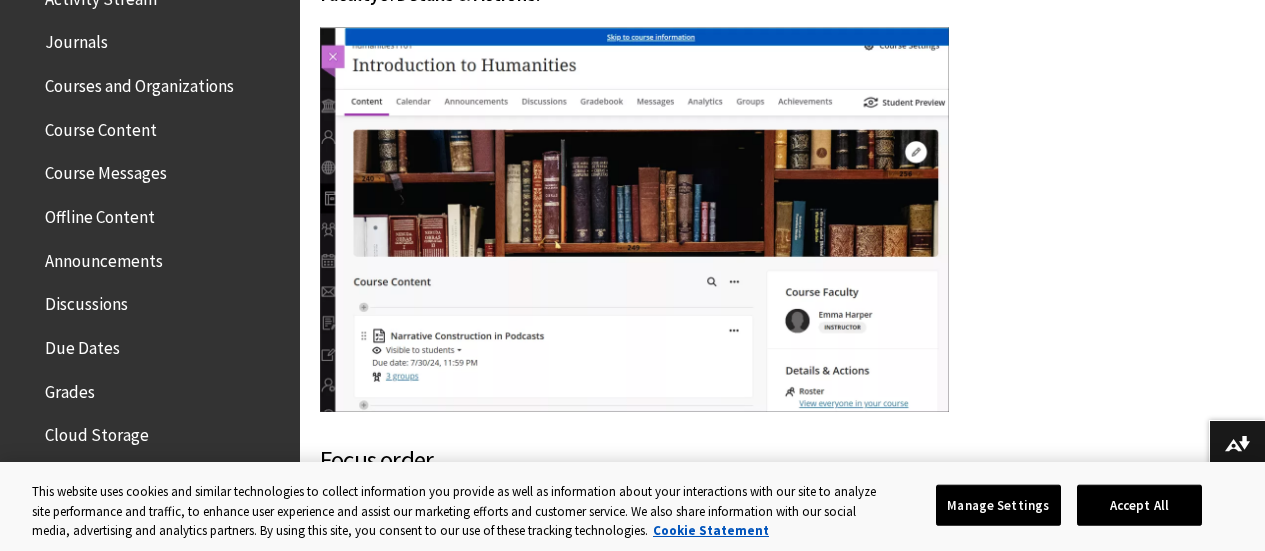 click on "Course Content" at bounding box center (101, 126) 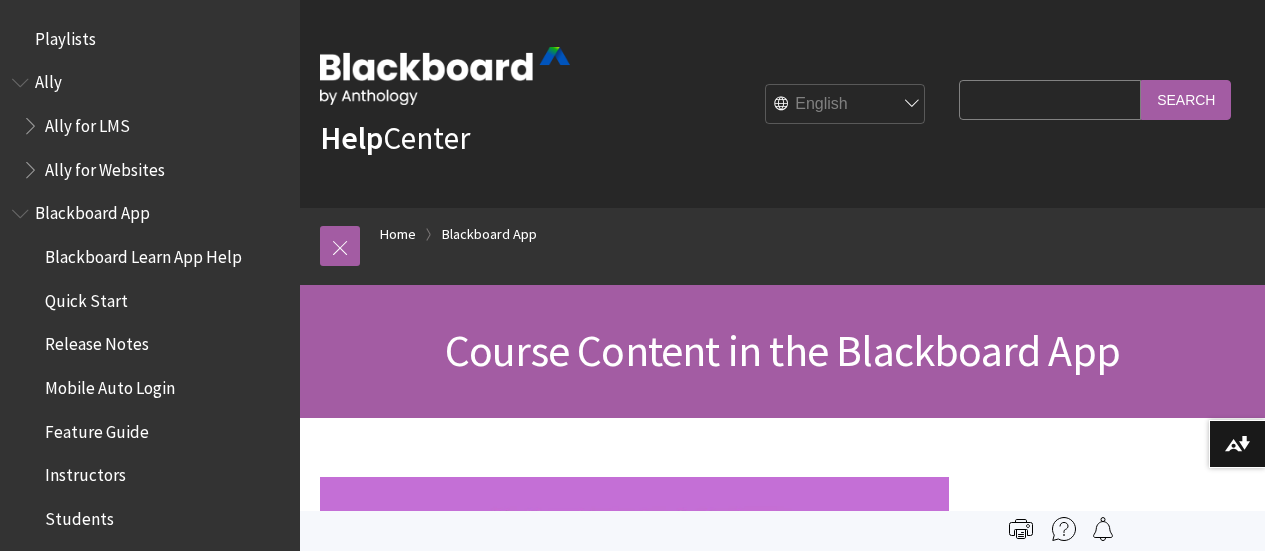 scroll, scrollTop: 0, scrollLeft: 0, axis: both 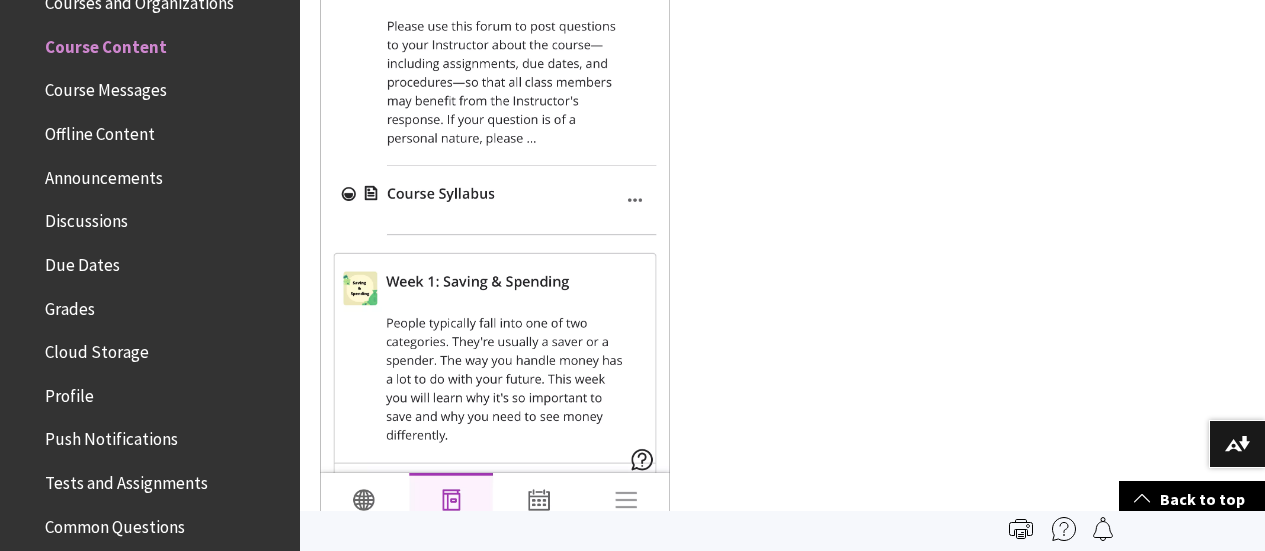 click at bounding box center (495, 193) 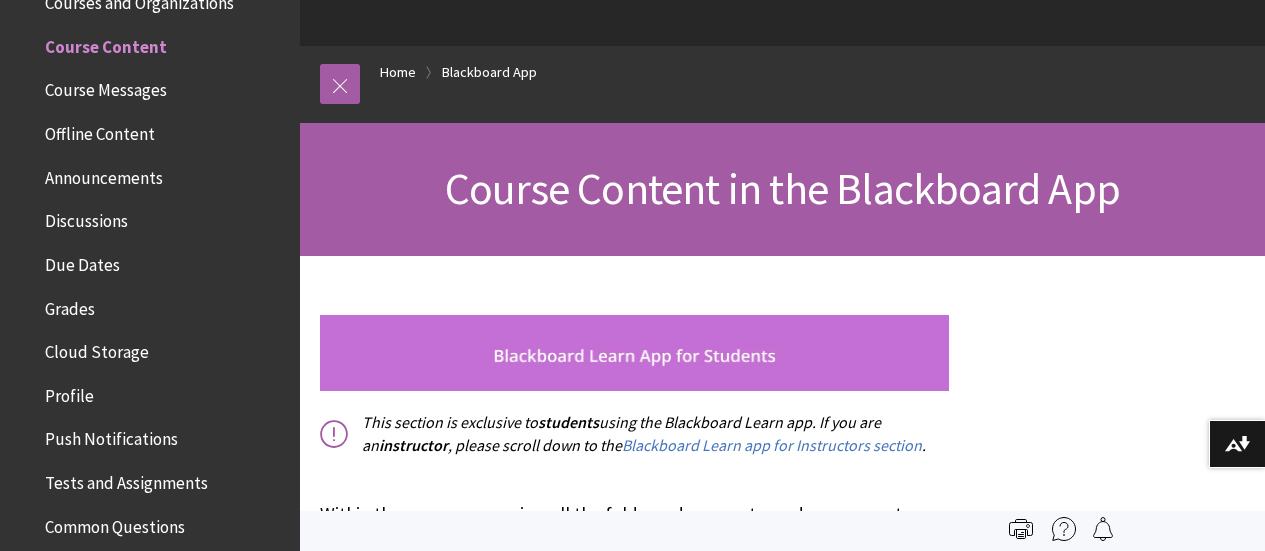 scroll, scrollTop: 160, scrollLeft: 0, axis: vertical 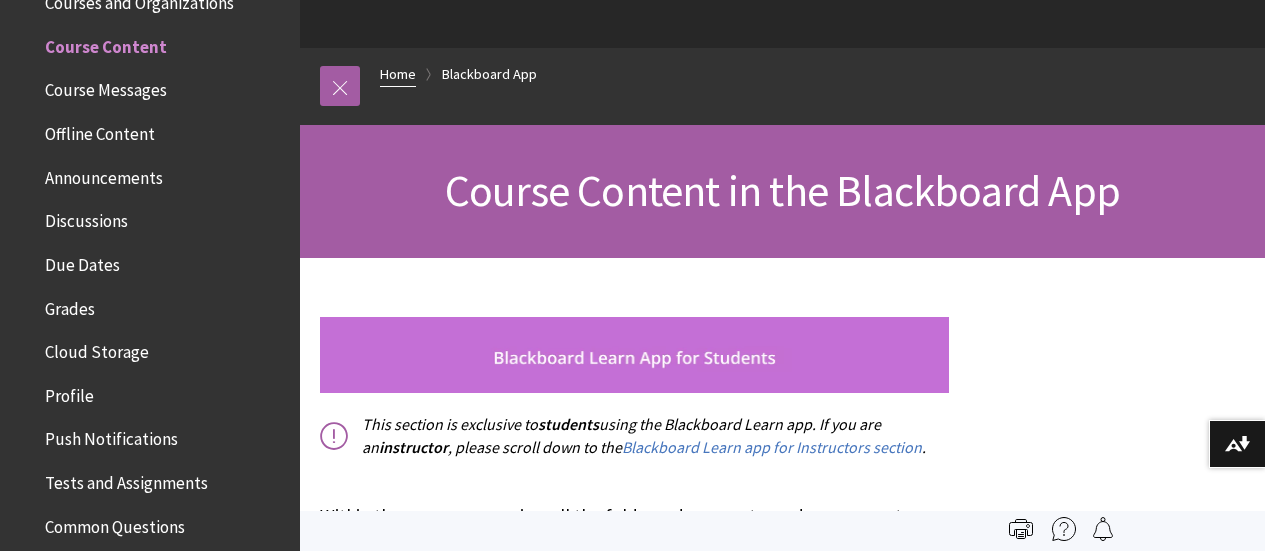 click on "Home" at bounding box center (398, 74) 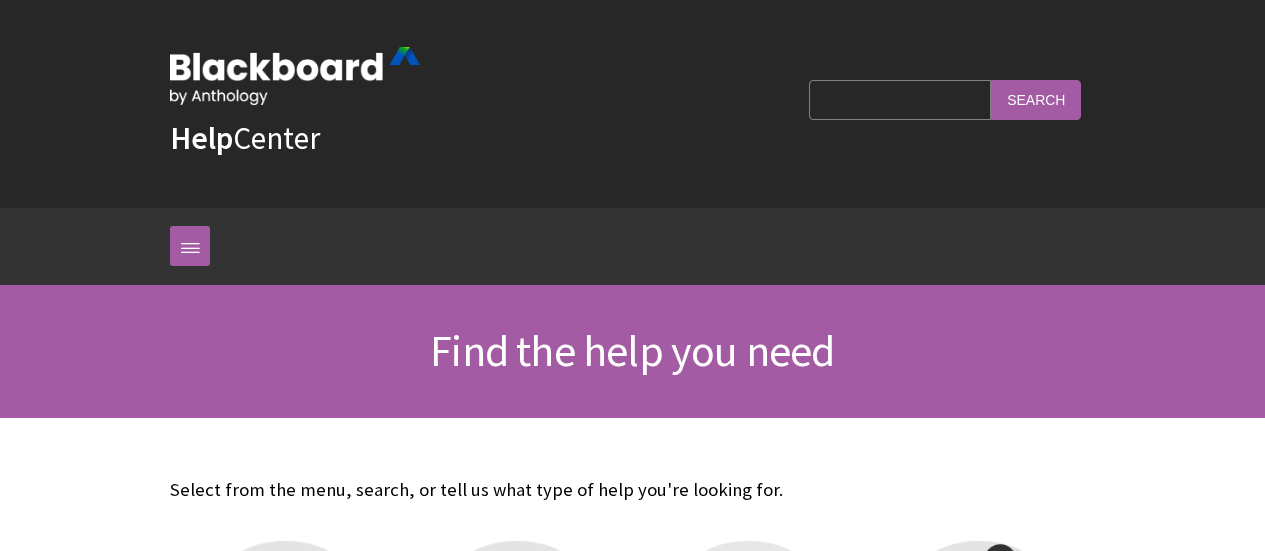 scroll, scrollTop: 0, scrollLeft: 0, axis: both 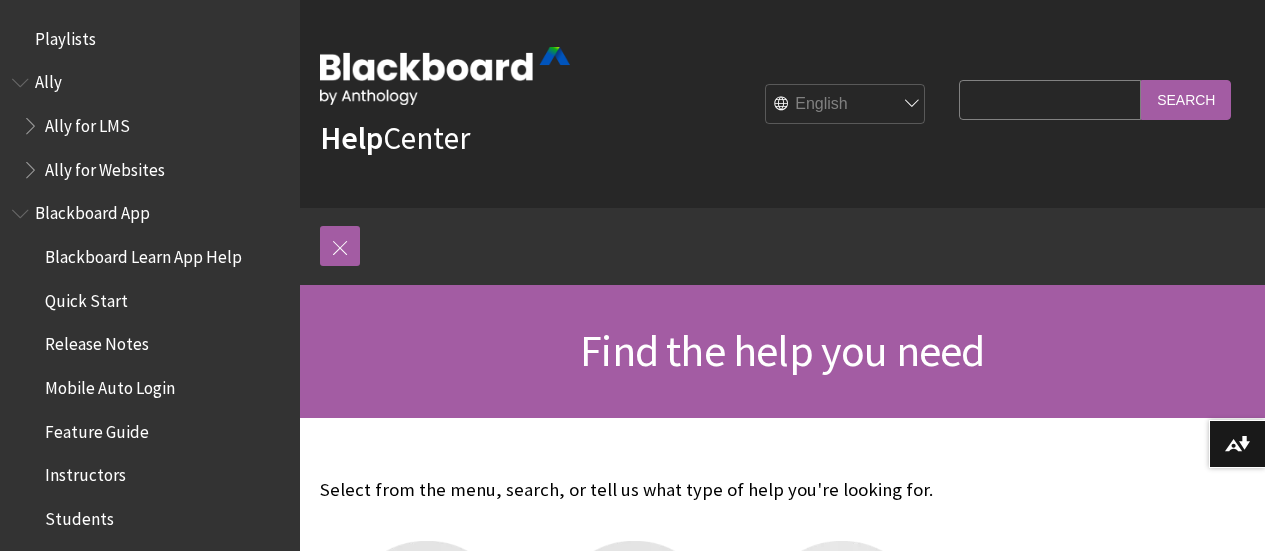 click on "Search Query" at bounding box center (1050, 99) 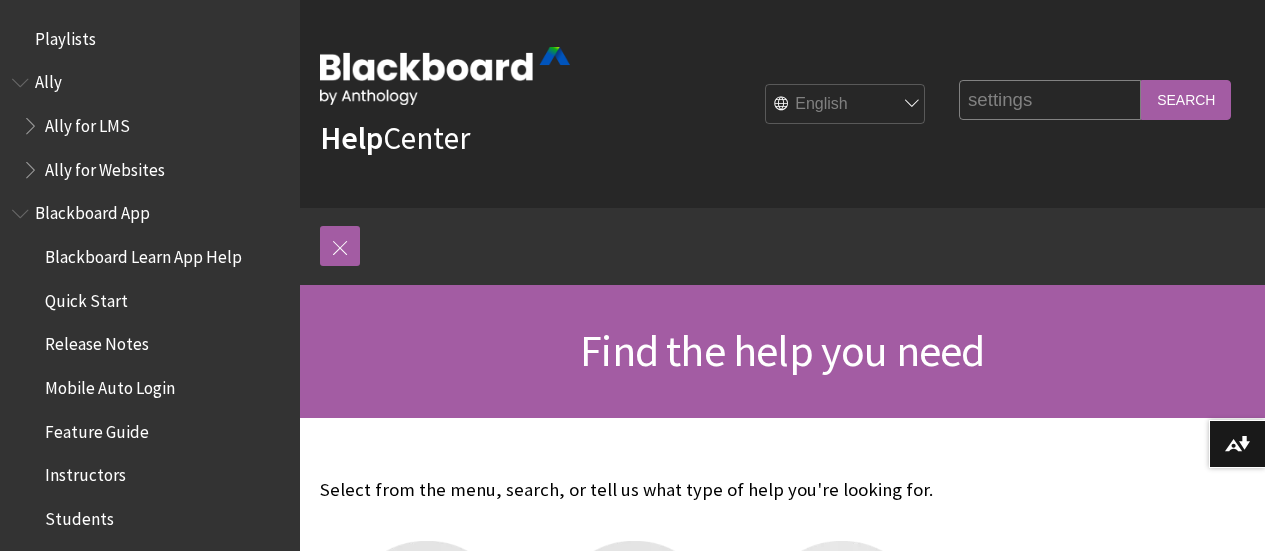 type on "settings" 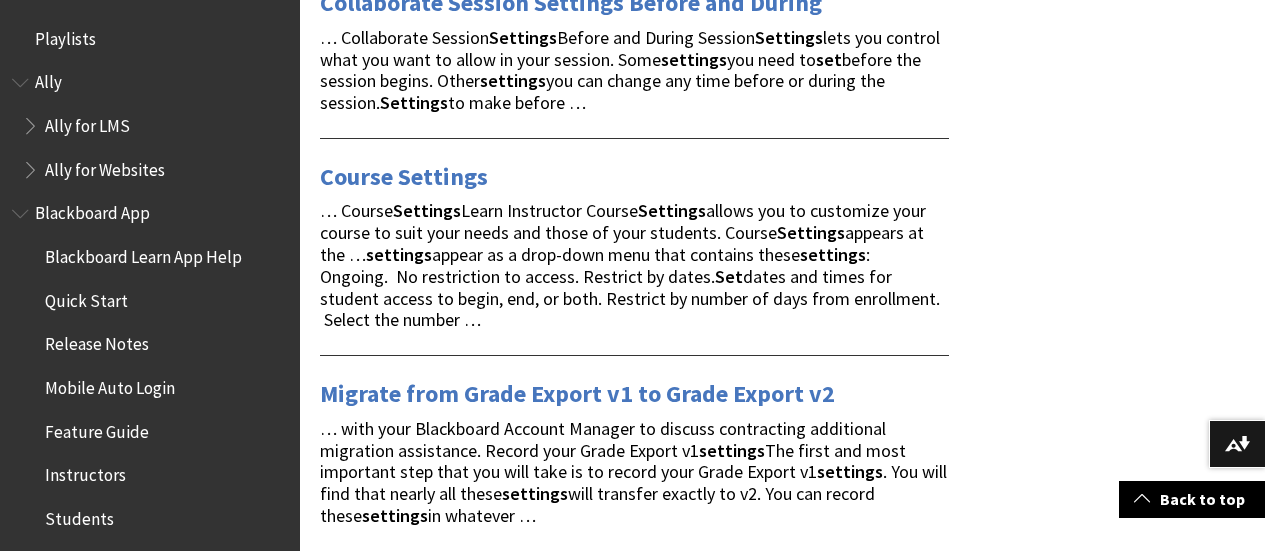 scroll, scrollTop: 1440, scrollLeft: 0, axis: vertical 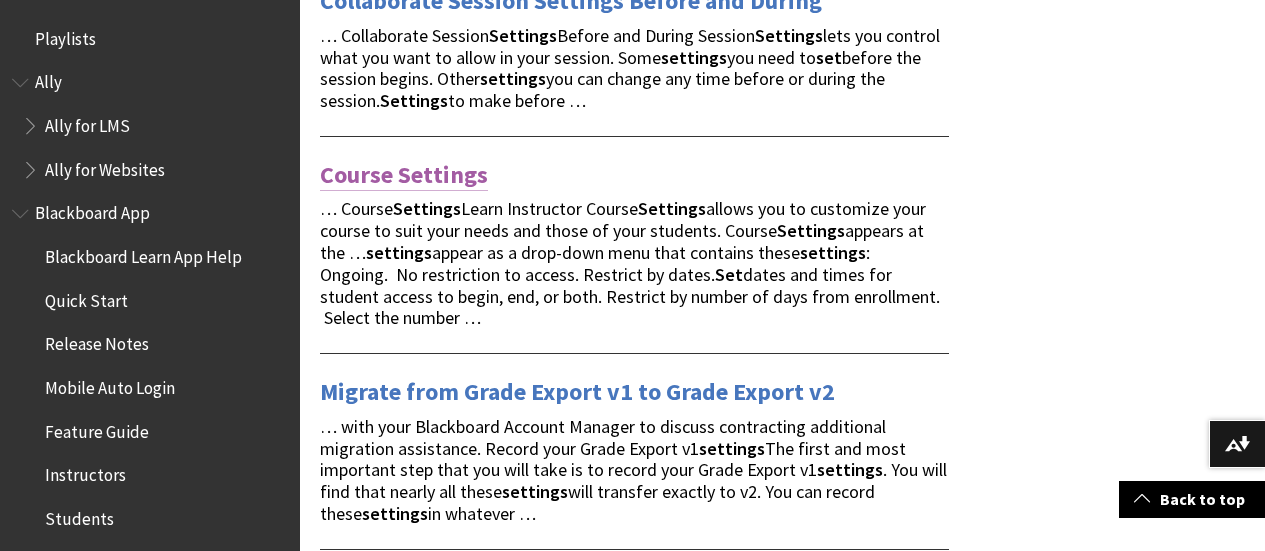 click on "Course Settings" at bounding box center [404, 175] 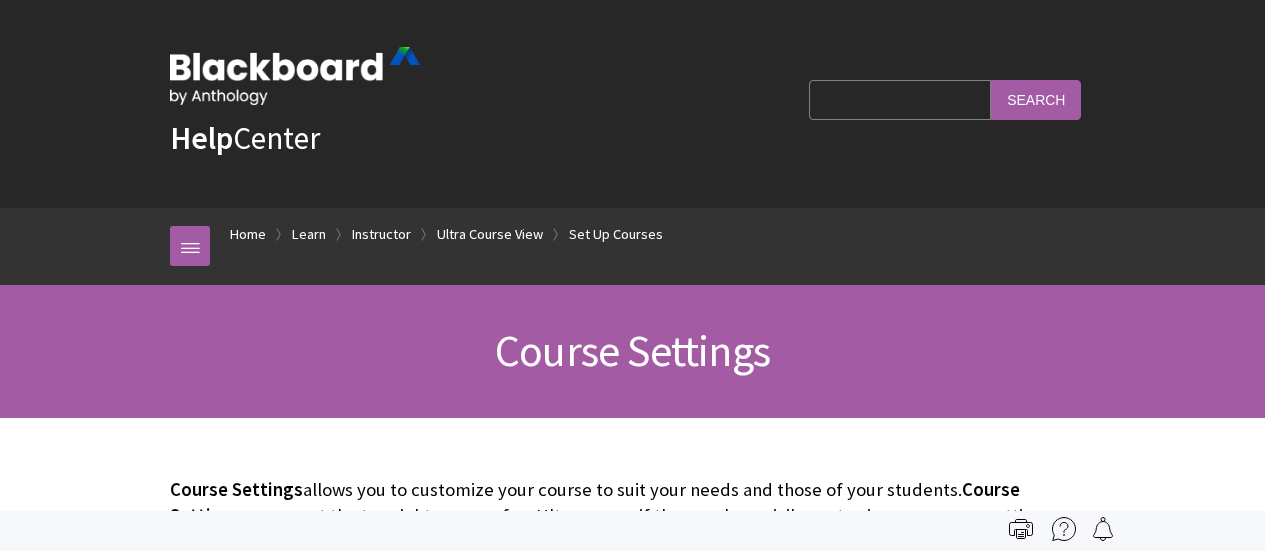 scroll, scrollTop: 0, scrollLeft: 0, axis: both 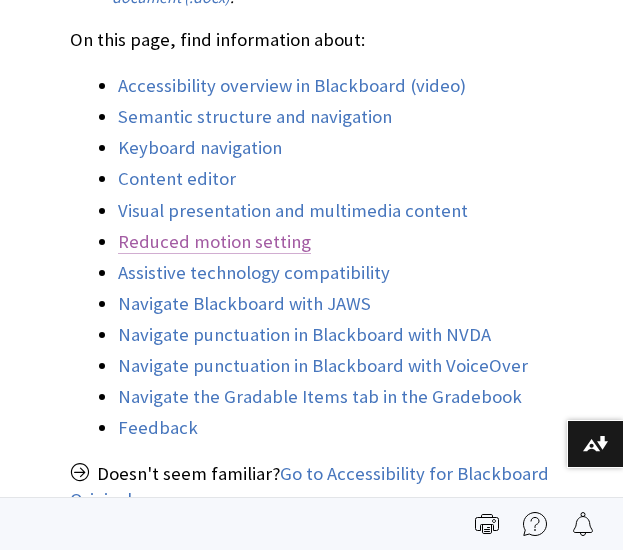 click on "Reduced motion setting" at bounding box center (214, 242) 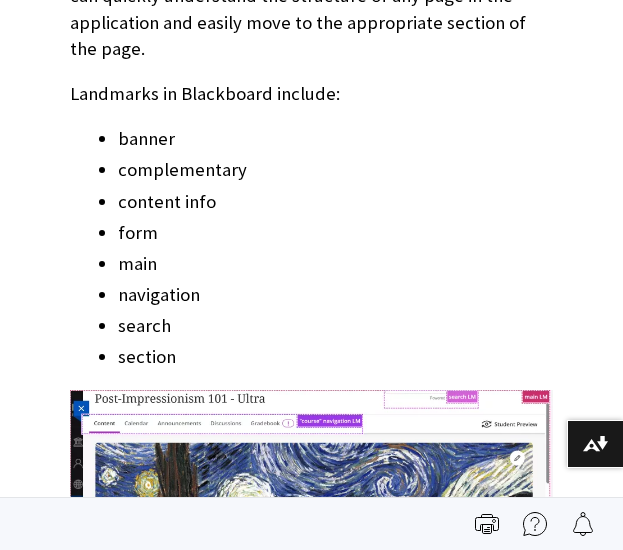 scroll, scrollTop: 0, scrollLeft: 0, axis: both 